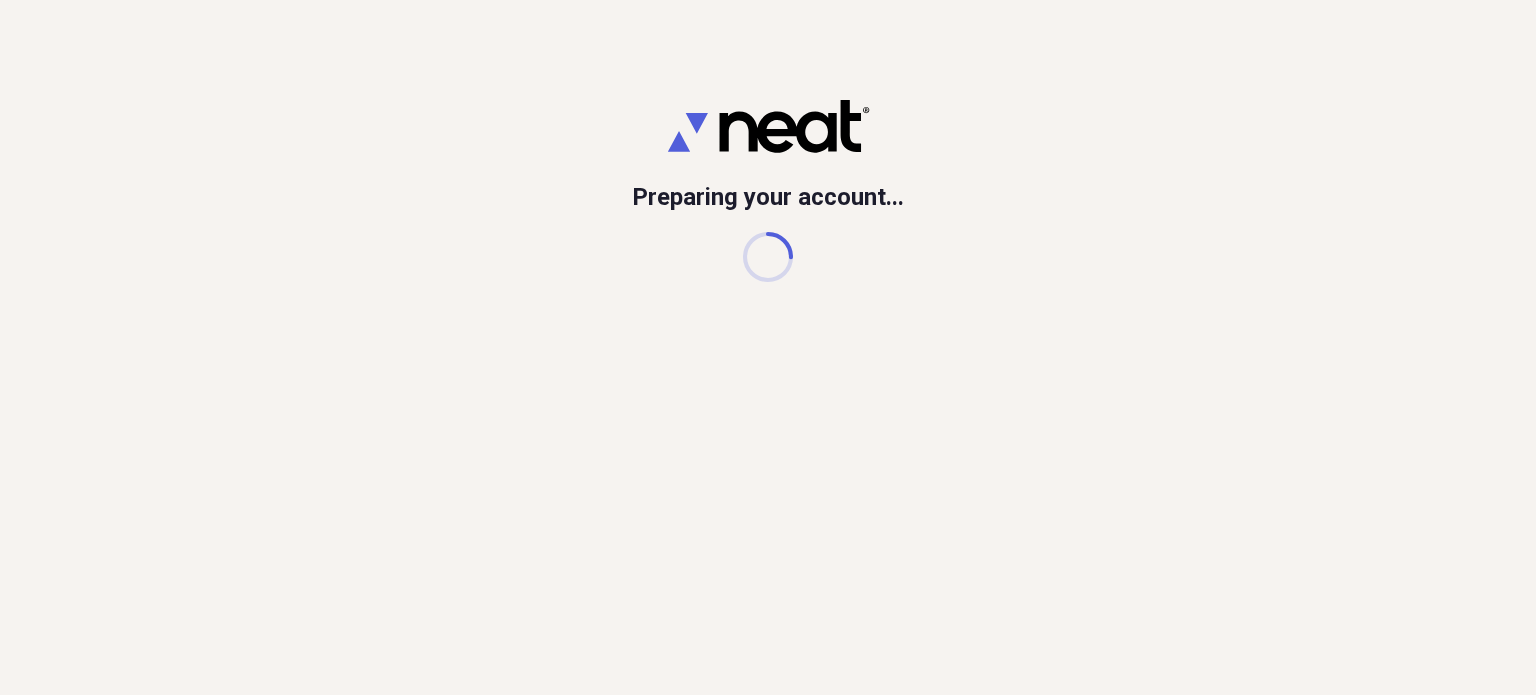 scroll, scrollTop: 0, scrollLeft: 0, axis: both 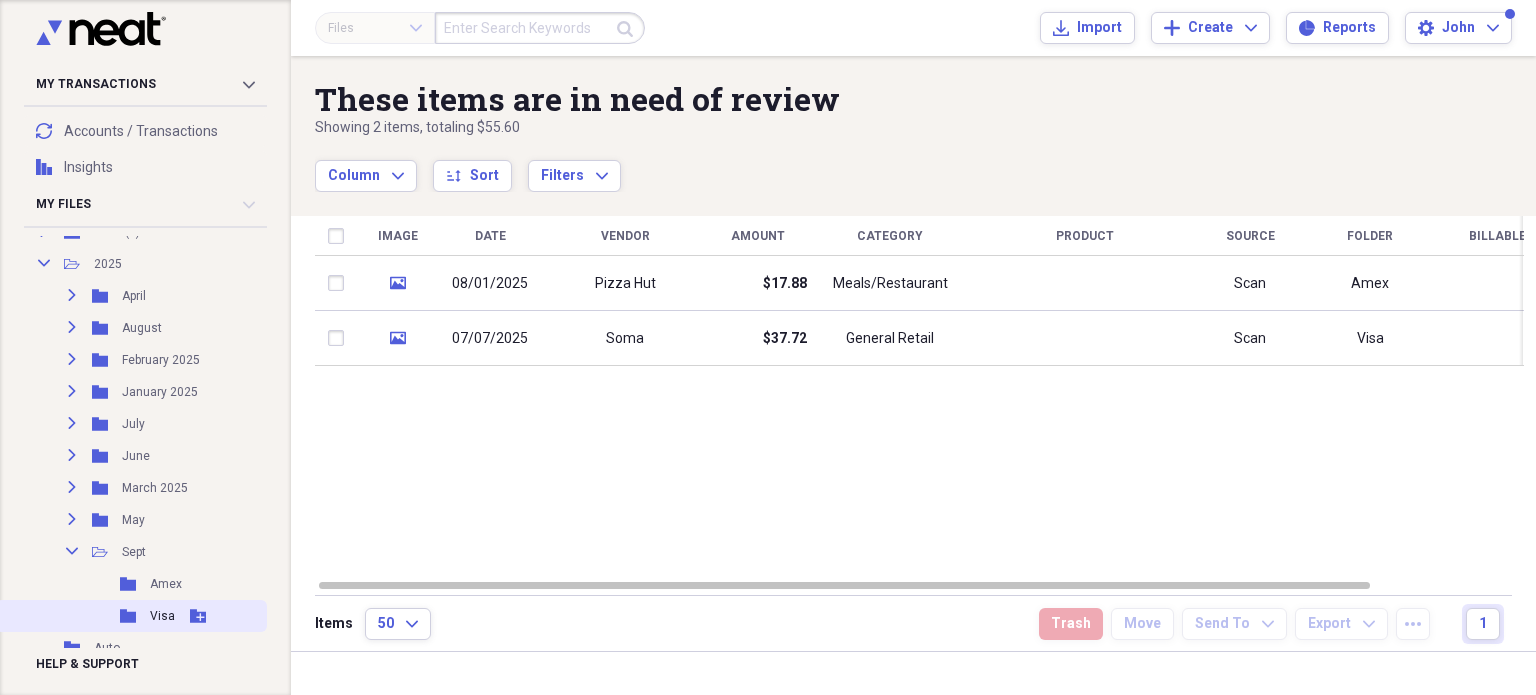 click on "Visa" at bounding box center (162, 616) 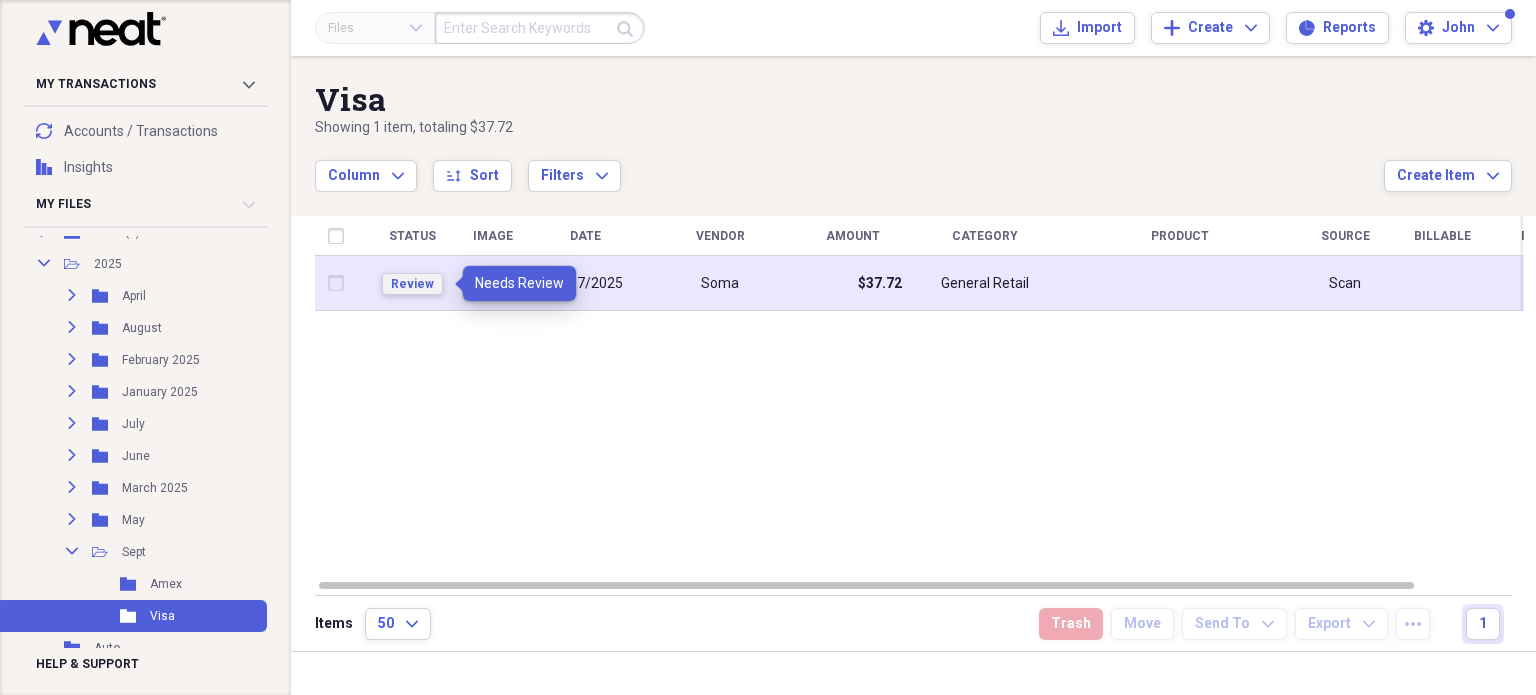 click on "Review" at bounding box center (412, 284) 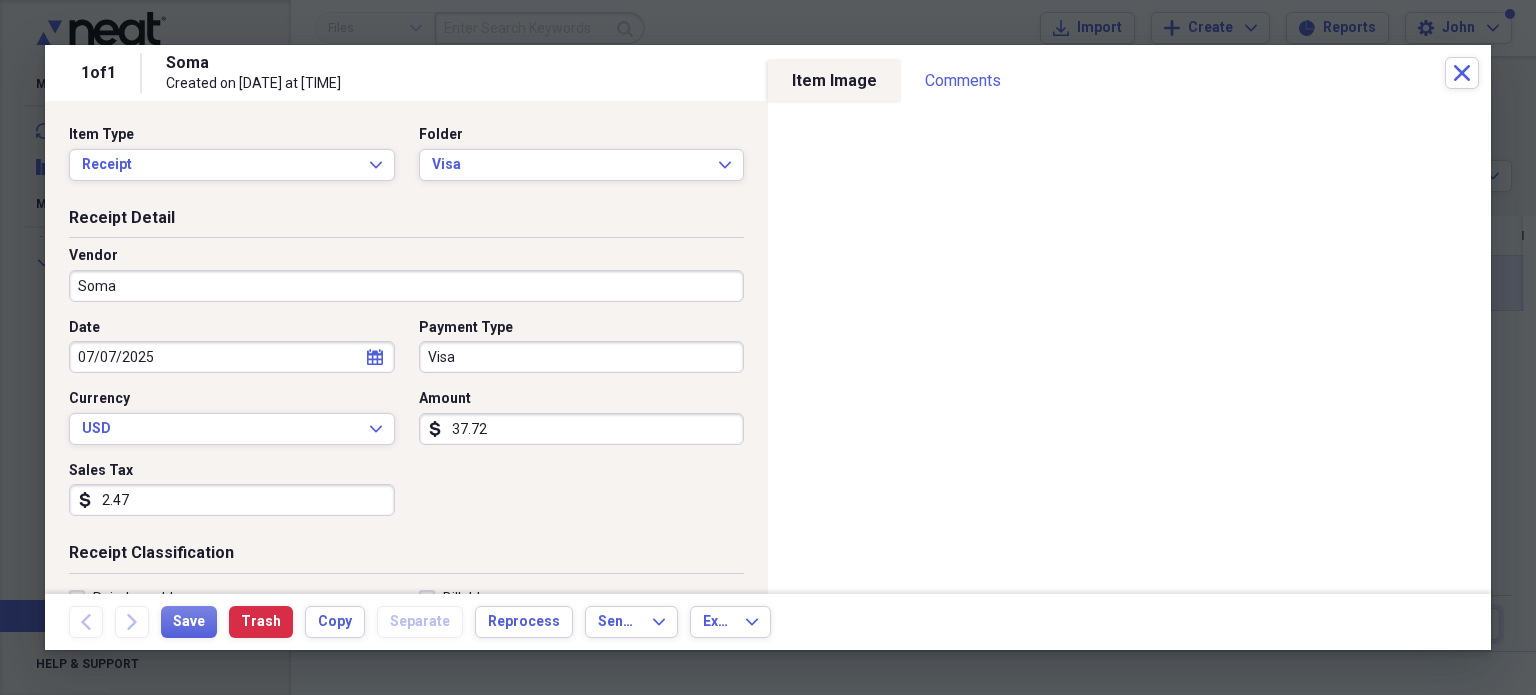 click on "07/07/2025" at bounding box center [232, 357] 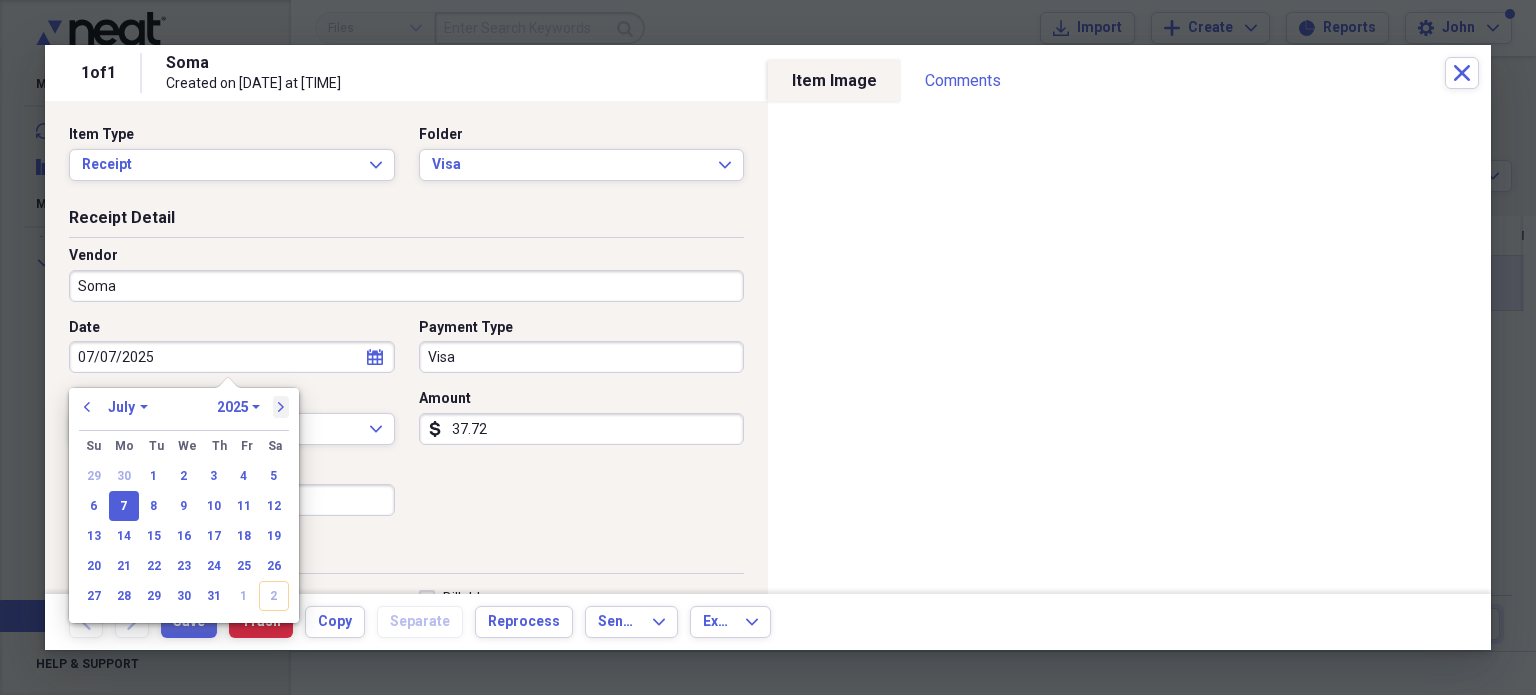 click on "next" at bounding box center (281, 407) 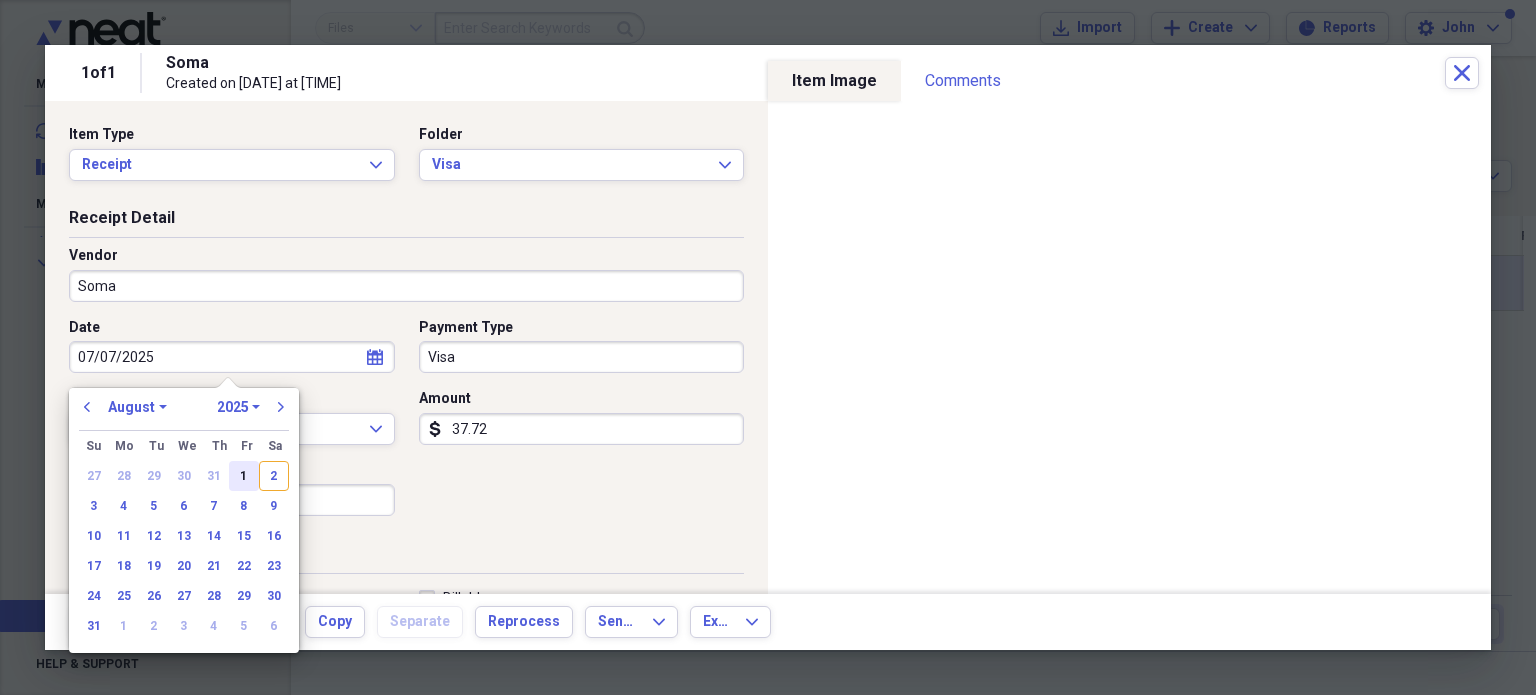 click on "1" at bounding box center (244, 476) 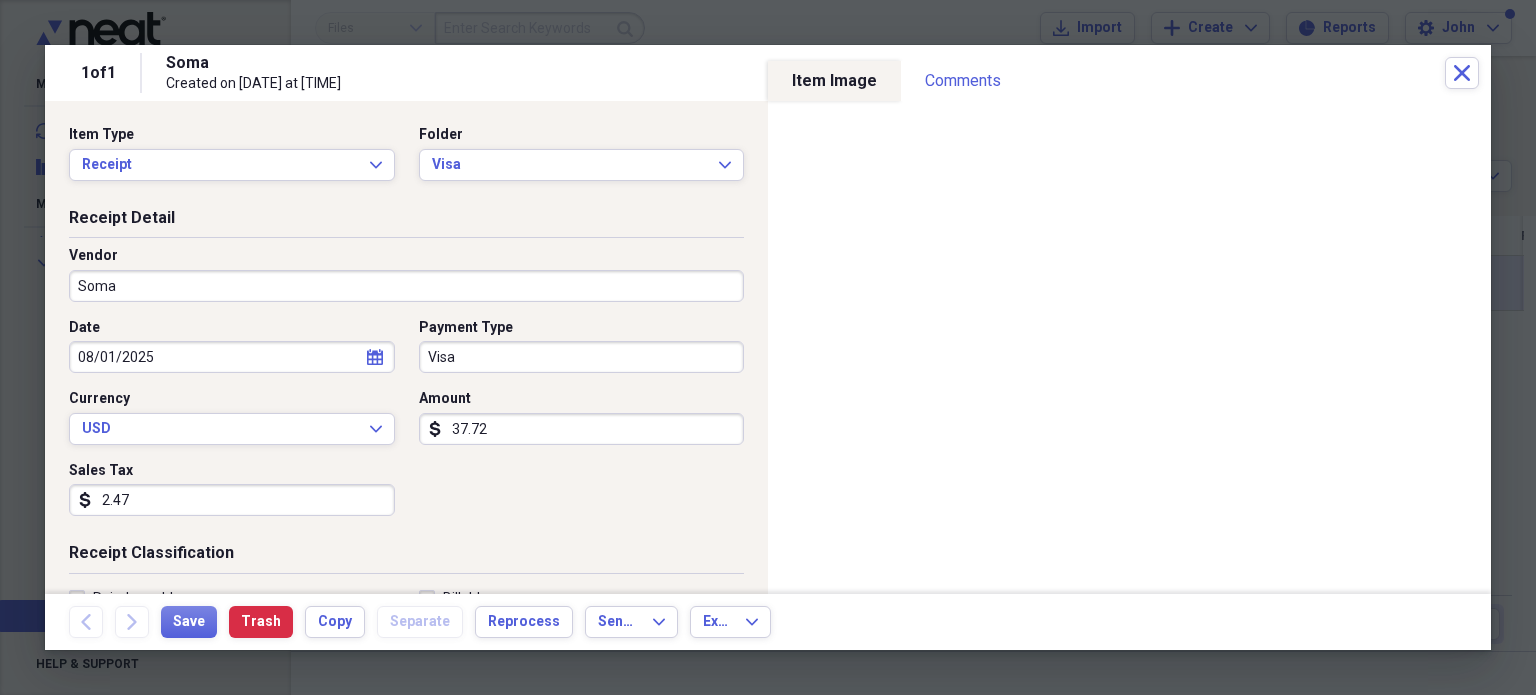 type on "08/01/2025" 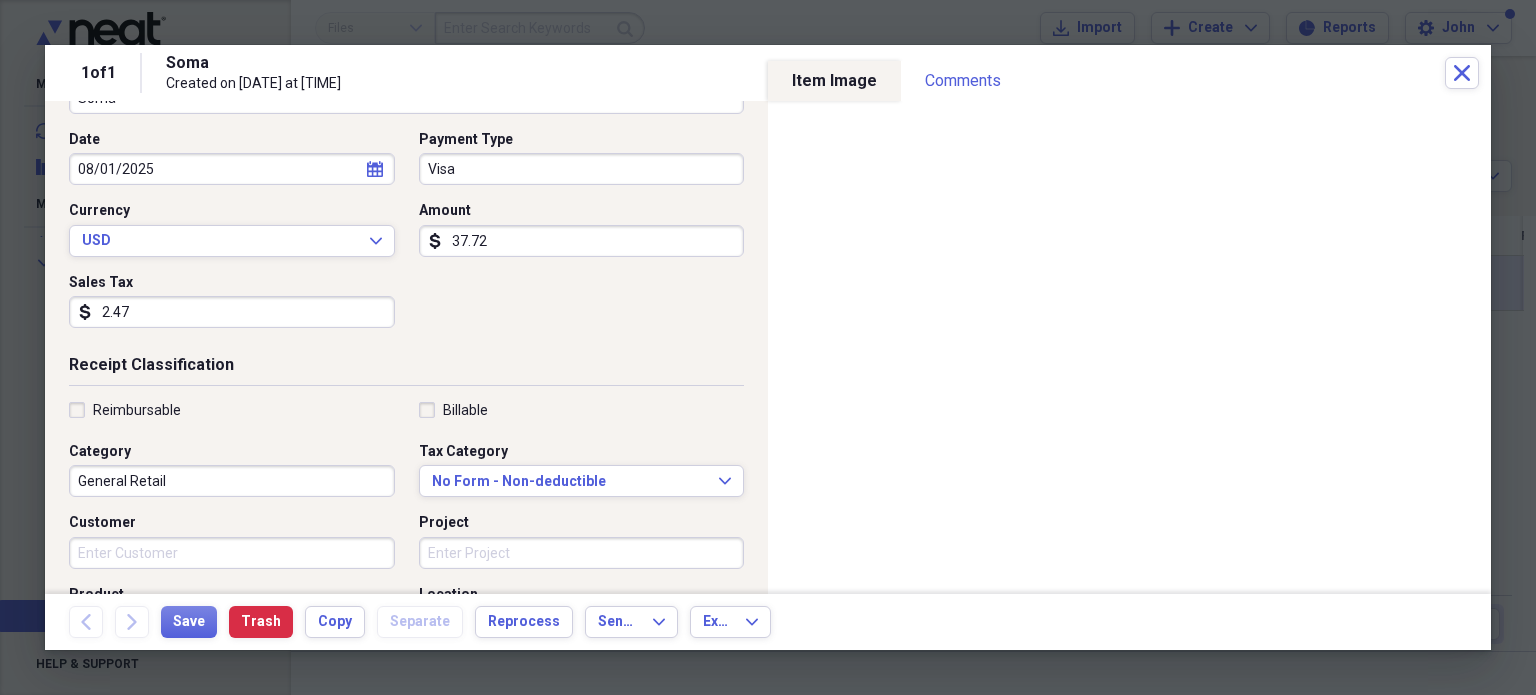 scroll, scrollTop: 200, scrollLeft: 0, axis: vertical 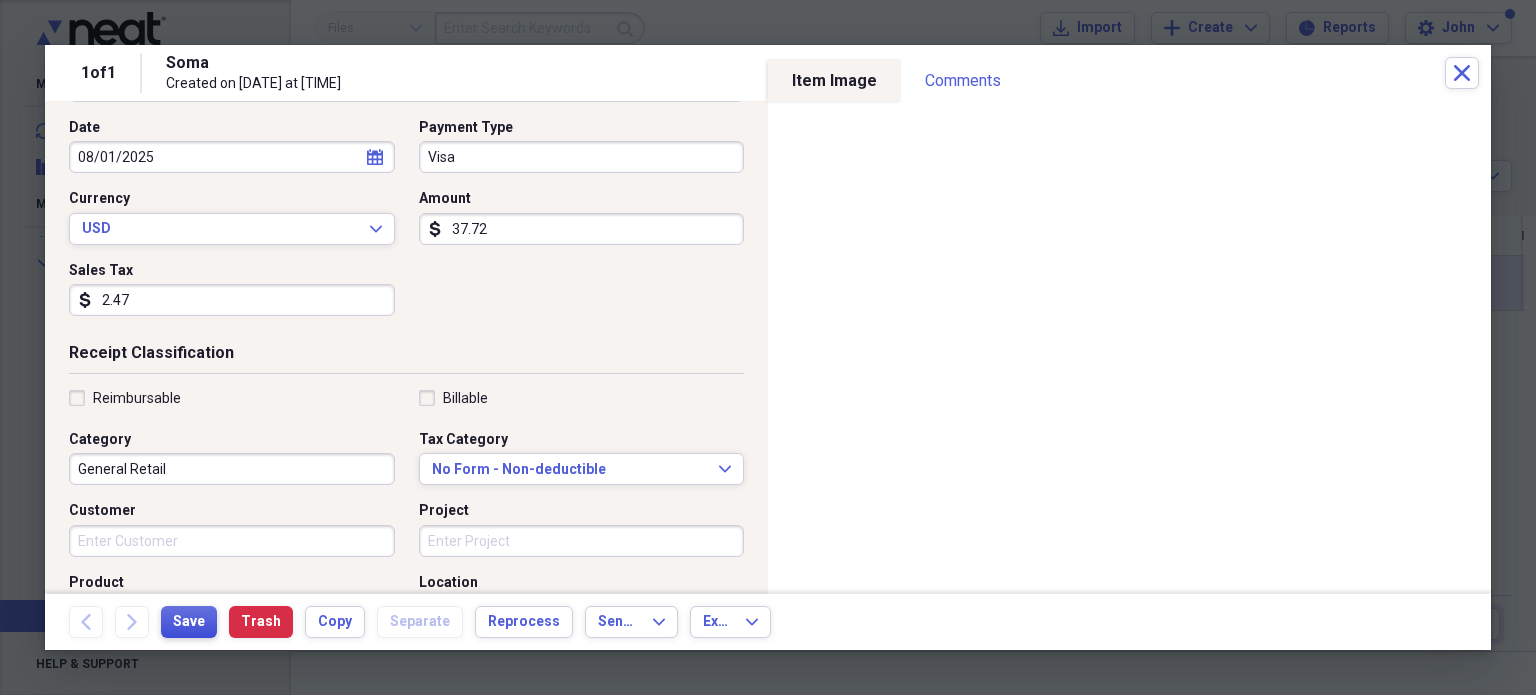 click on "Save" at bounding box center [189, 622] 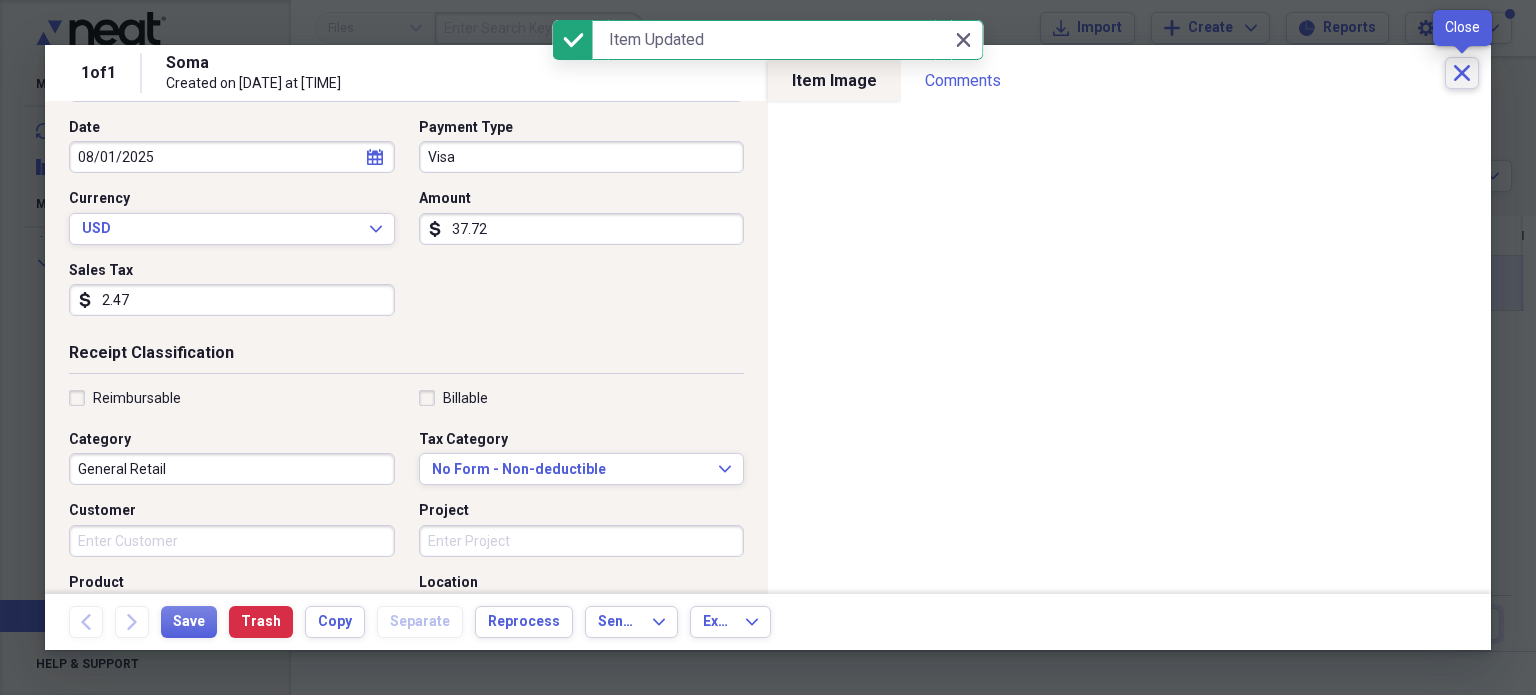 click 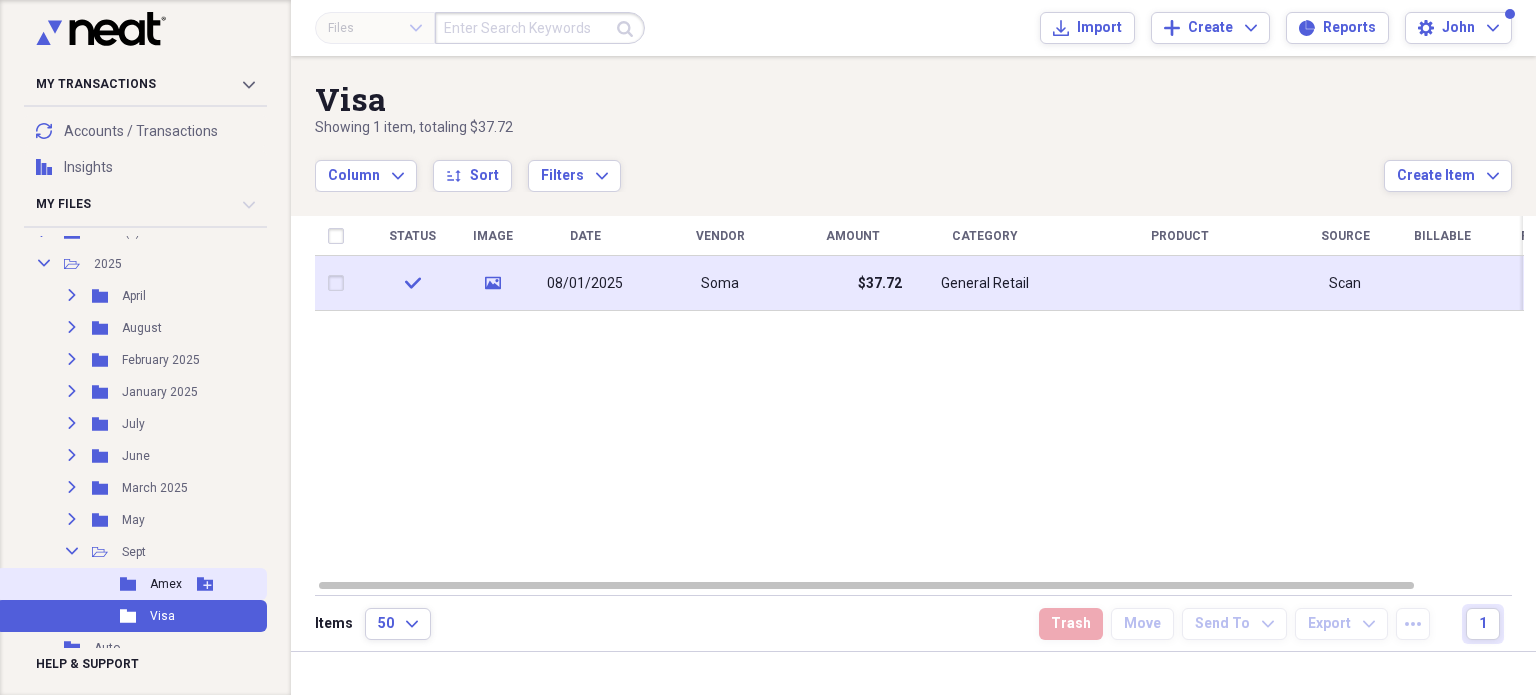 click on "Amex" at bounding box center (166, 584) 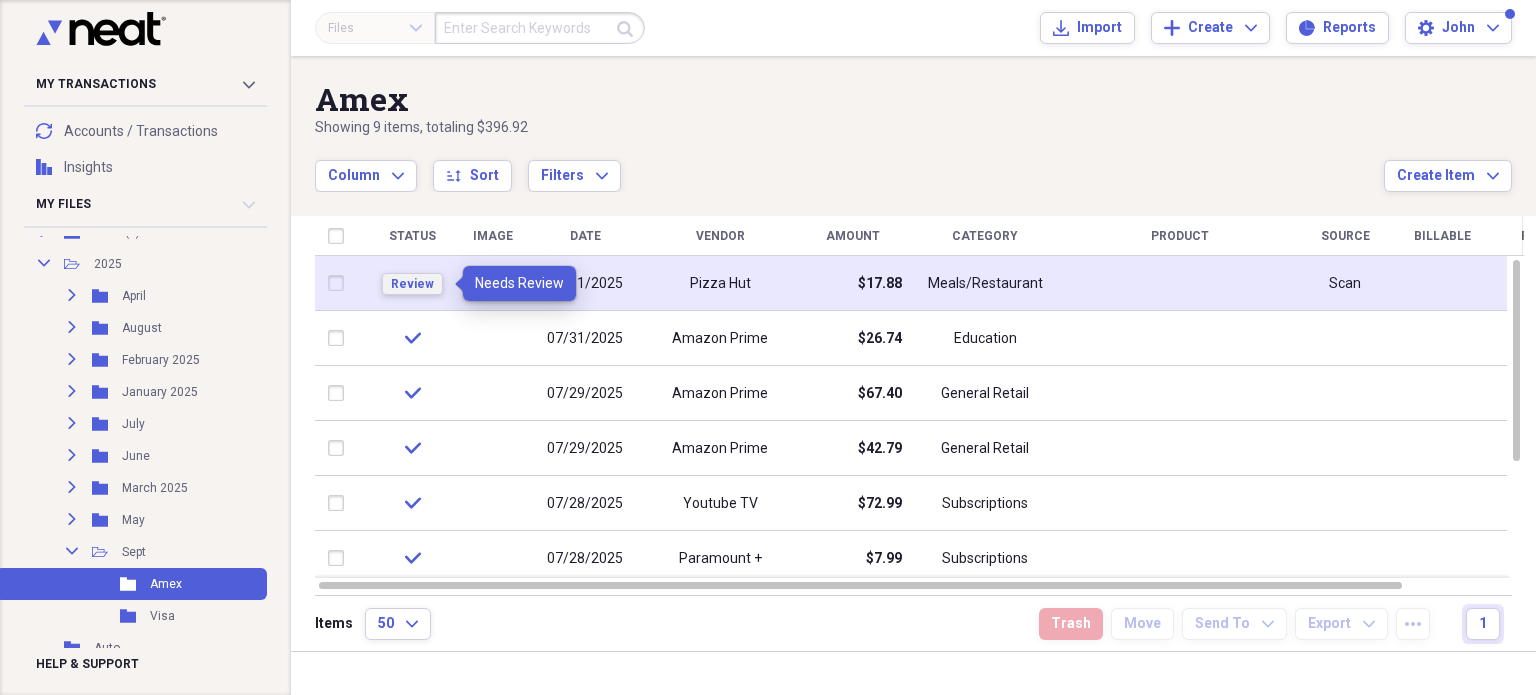 click on "Review" at bounding box center [412, 284] 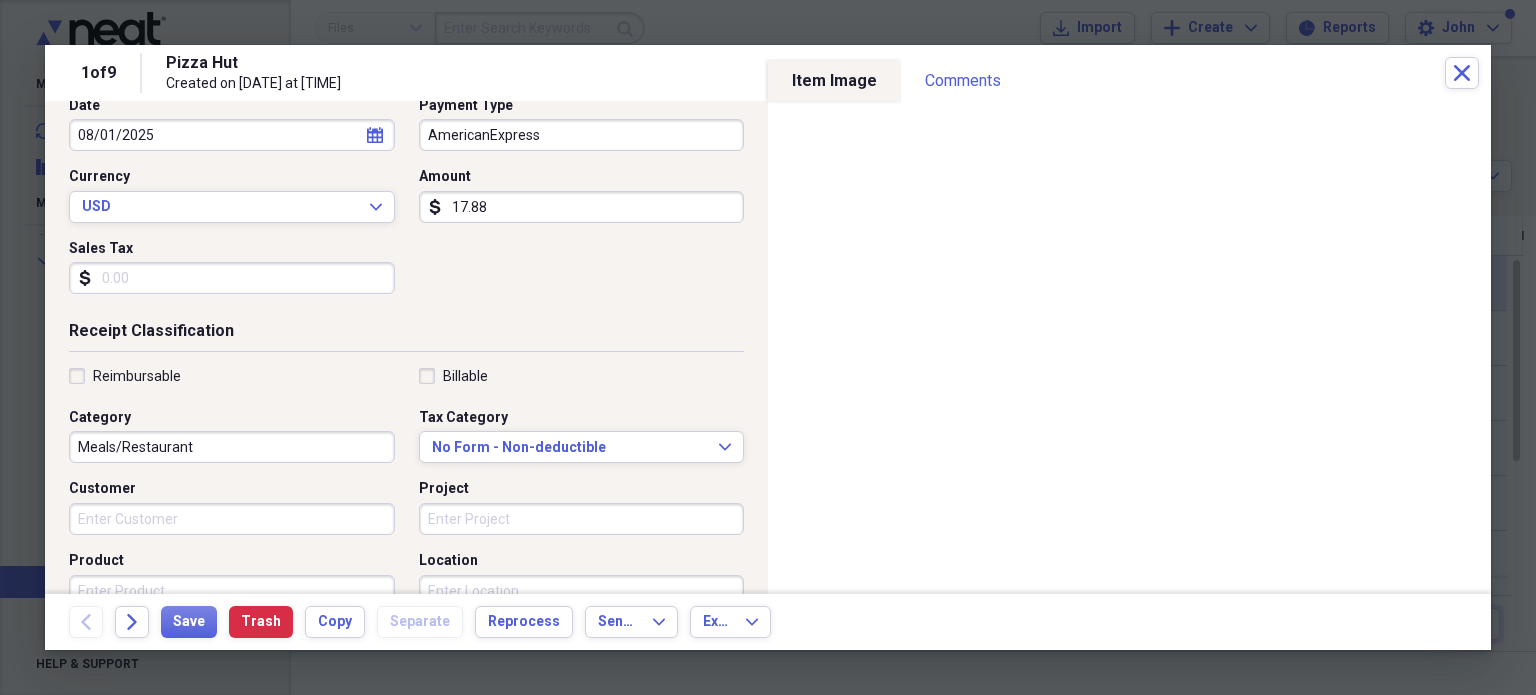scroll, scrollTop: 300, scrollLeft: 0, axis: vertical 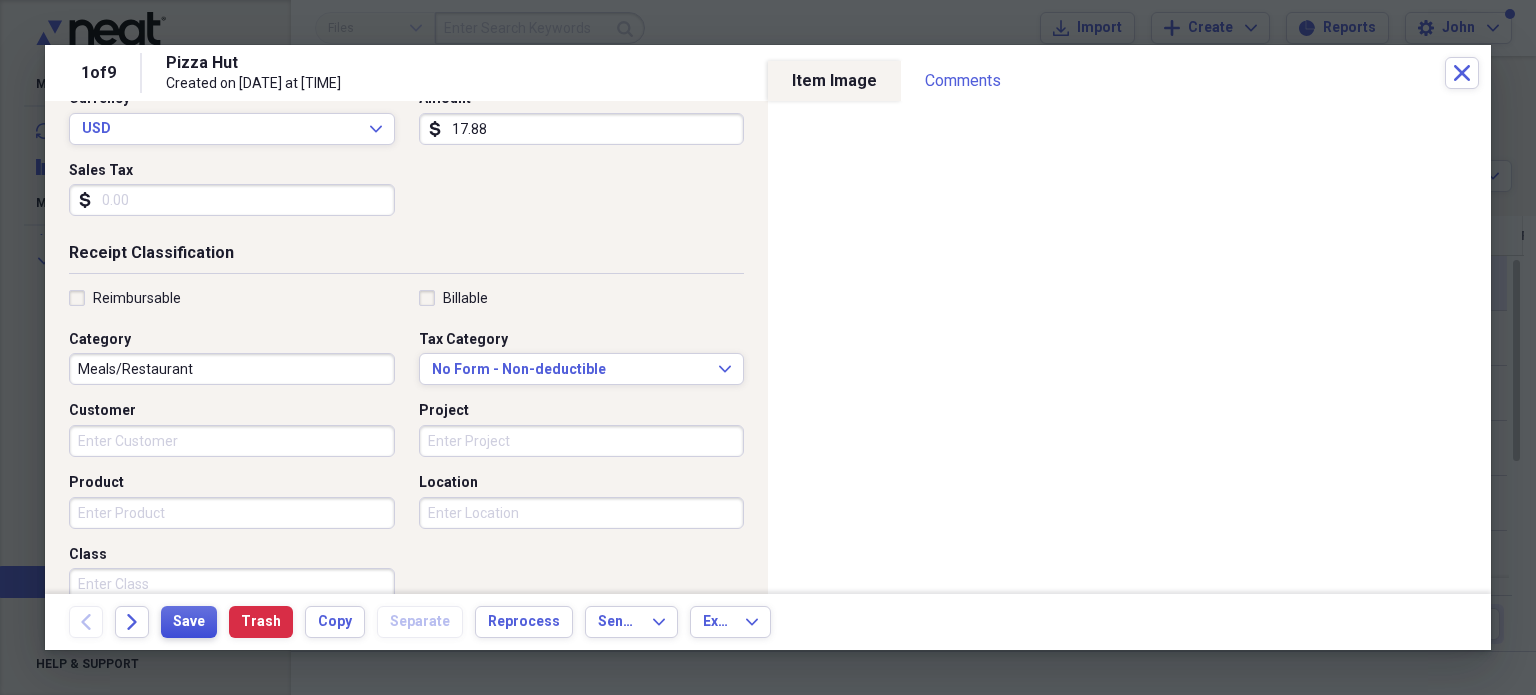 click on "Save" at bounding box center (189, 622) 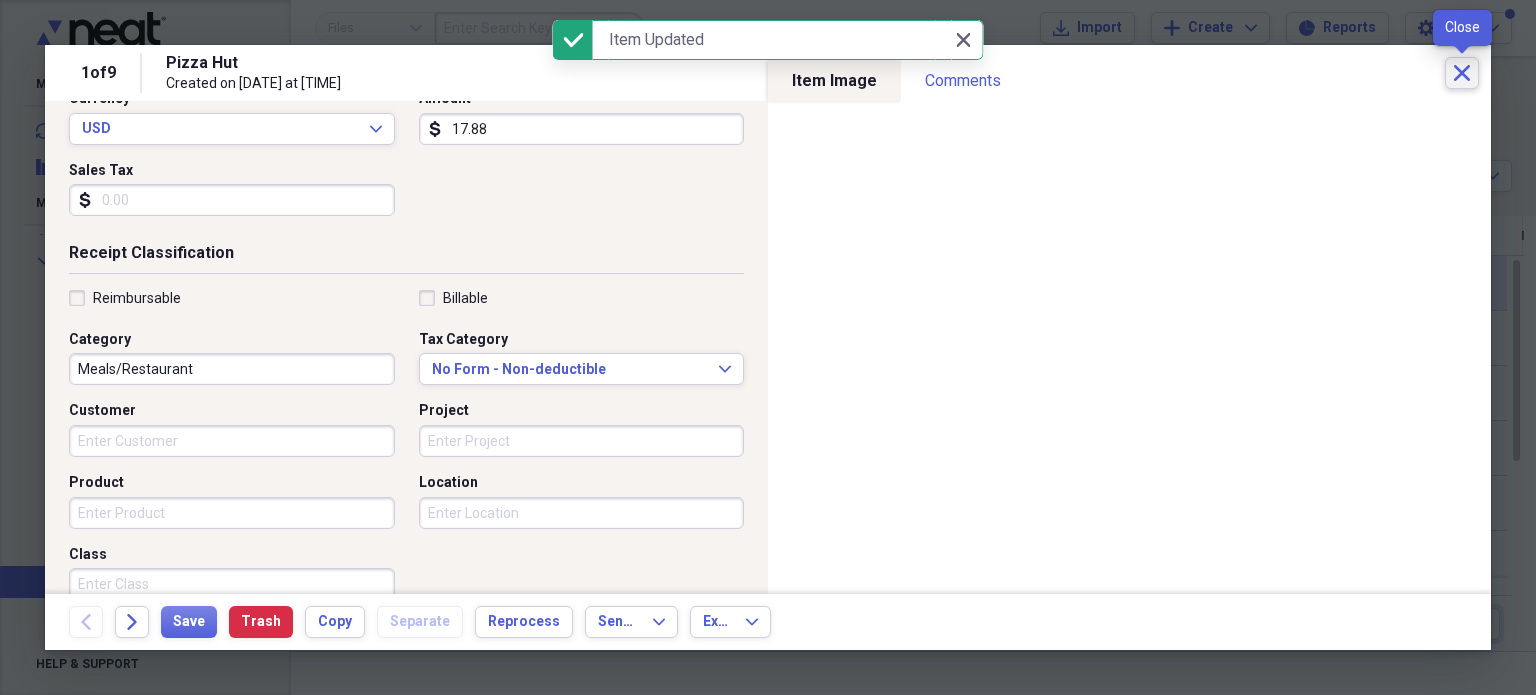 click on "Close" 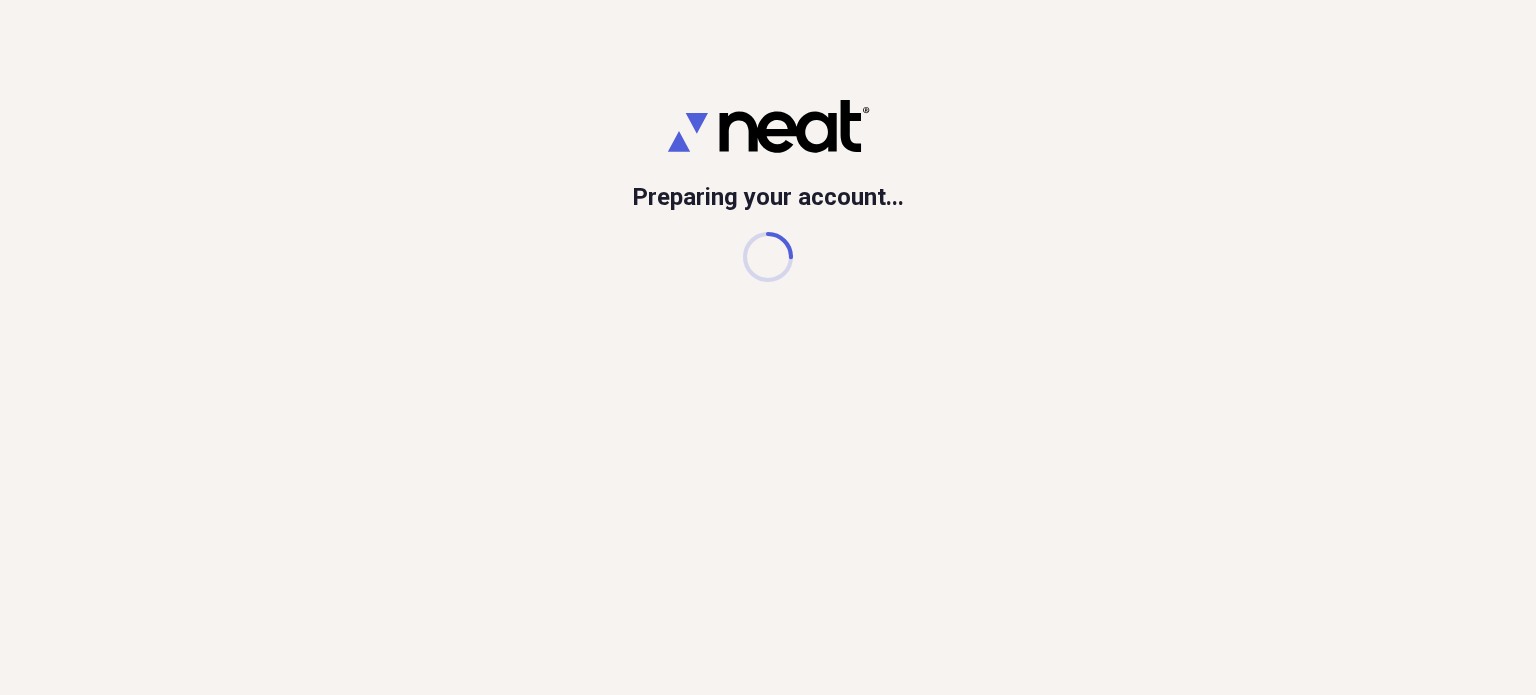 scroll, scrollTop: 0, scrollLeft: 0, axis: both 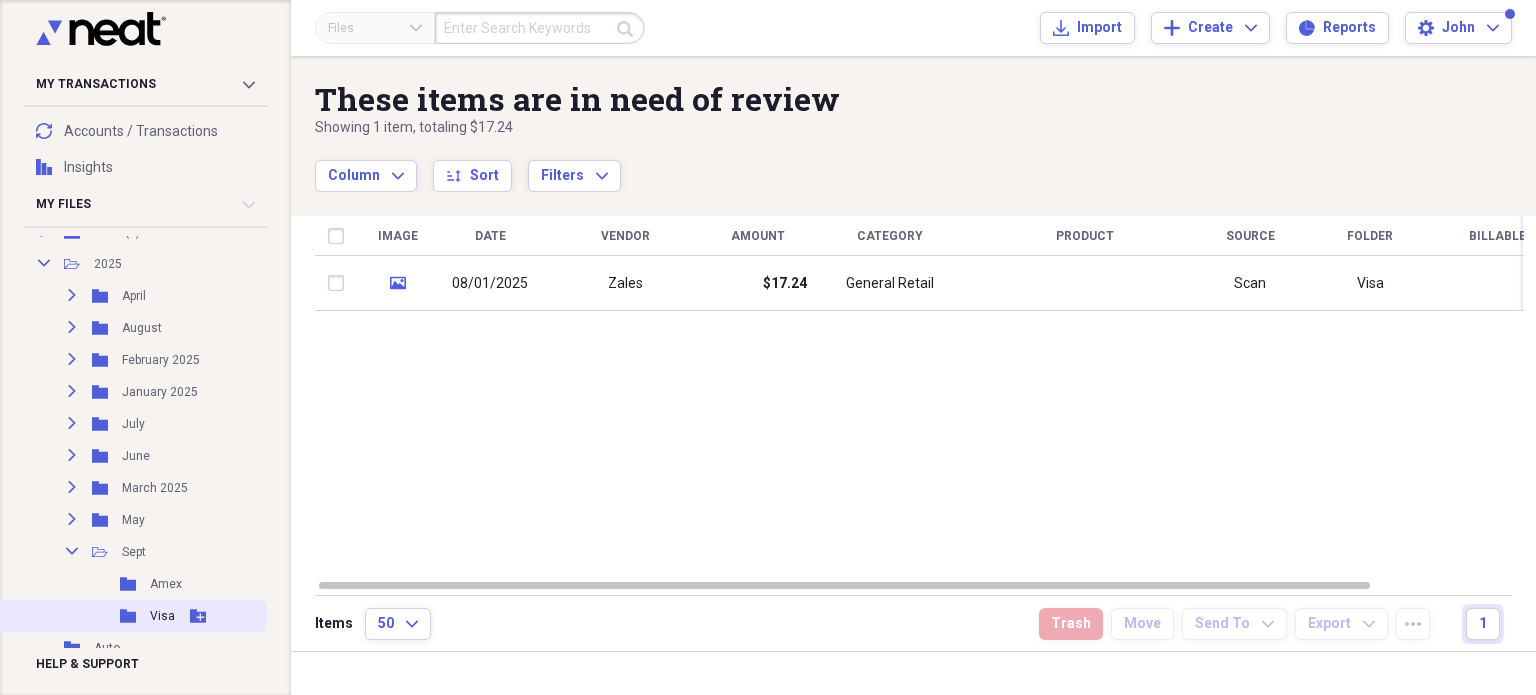 click on "Visa" at bounding box center (162, 616) 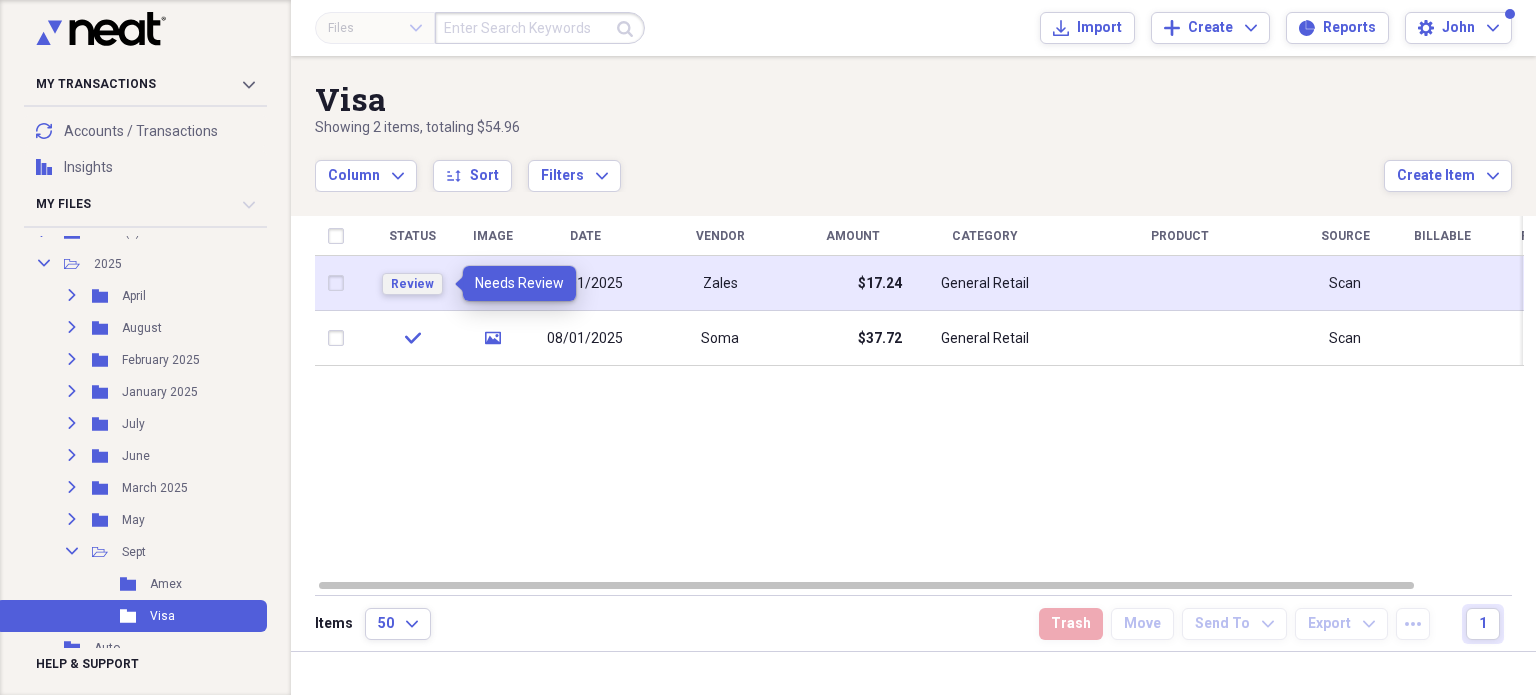 click on "Review" at bounding box center (412, 284) 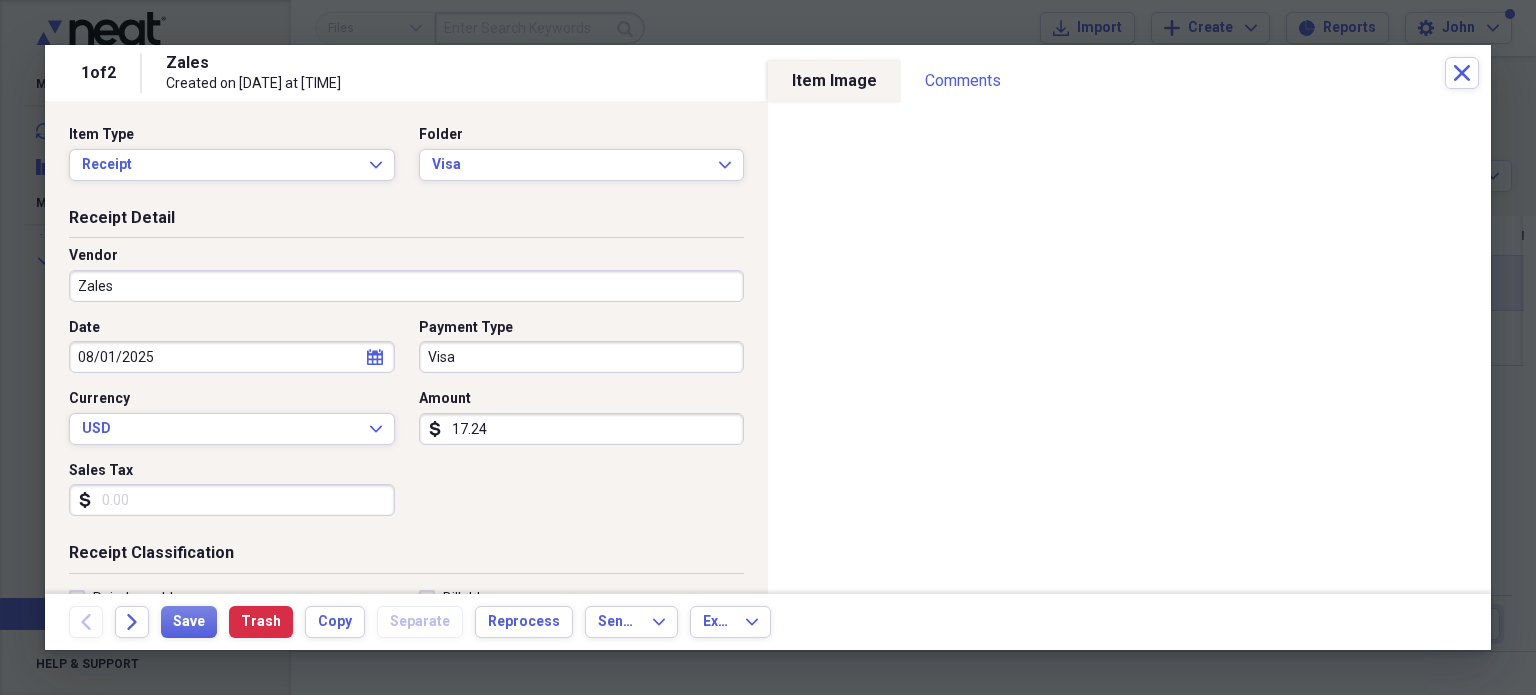 click on "Zales" at bounding box center (406, 286) 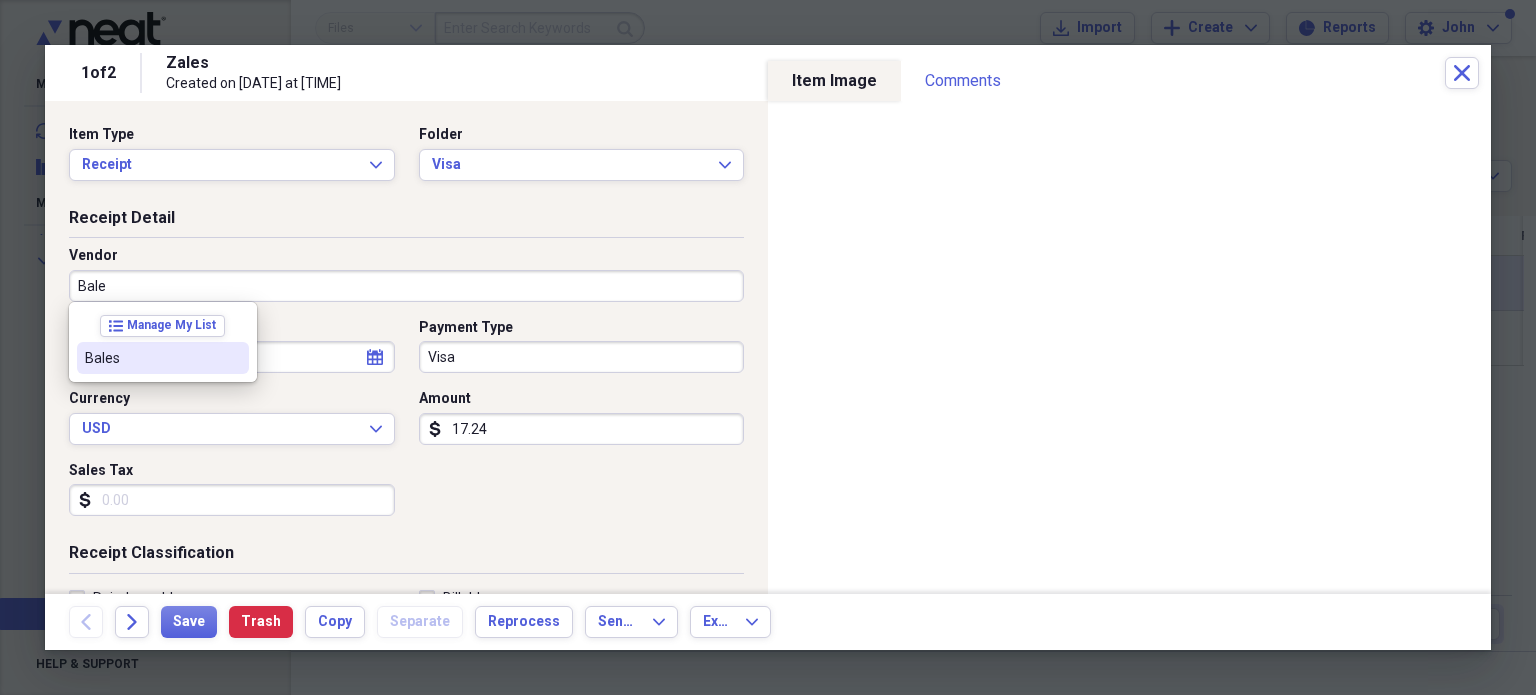 click on "Bales" at bounding box center [151, 358] 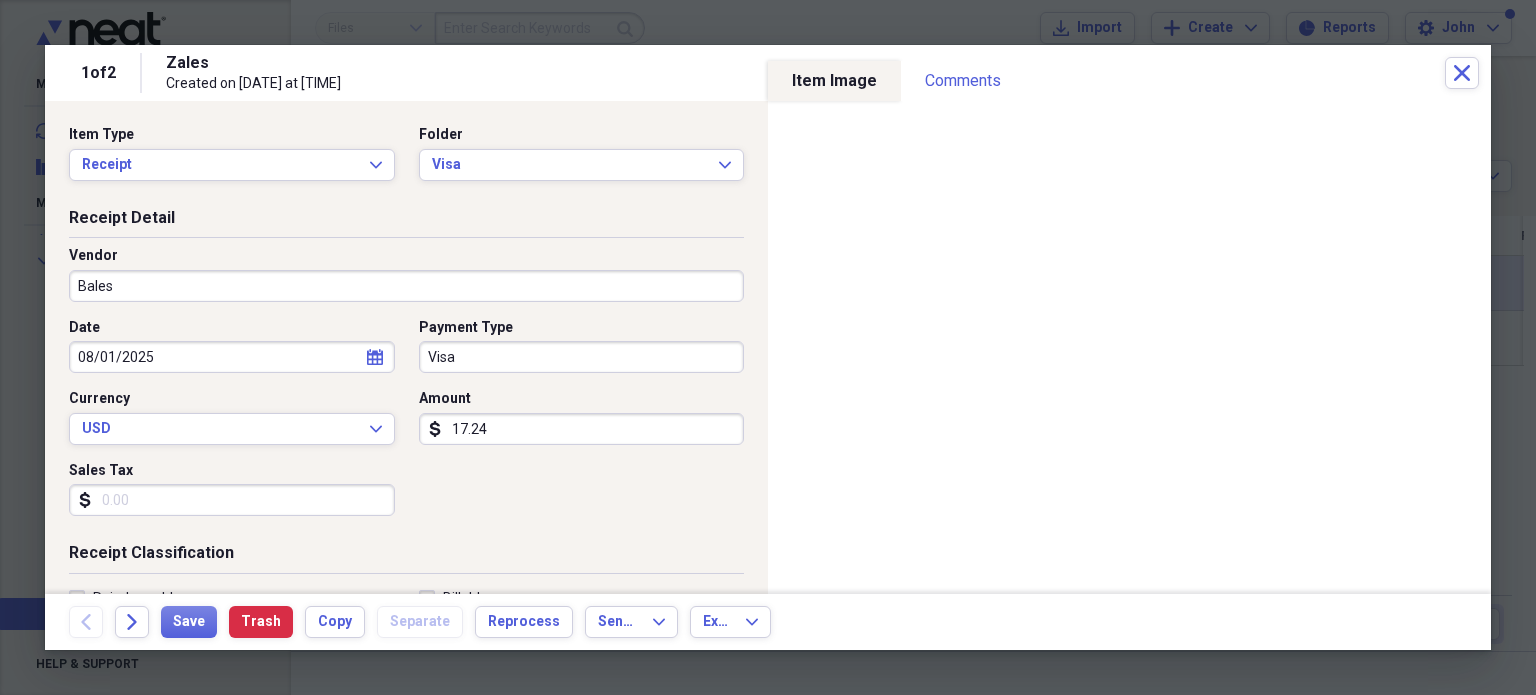type on "Grocery Store" 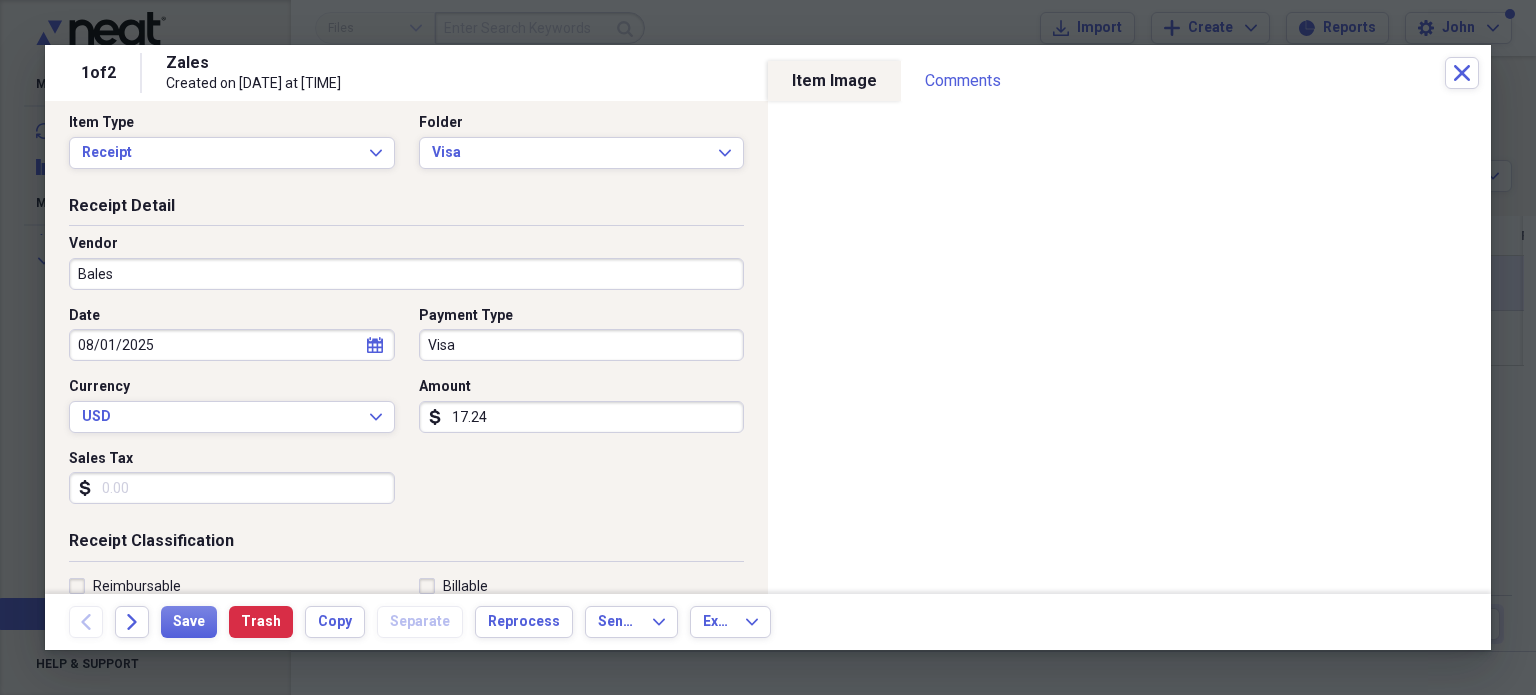 scroll, scrollTop: 0, scrollLeft: 0, axis: both 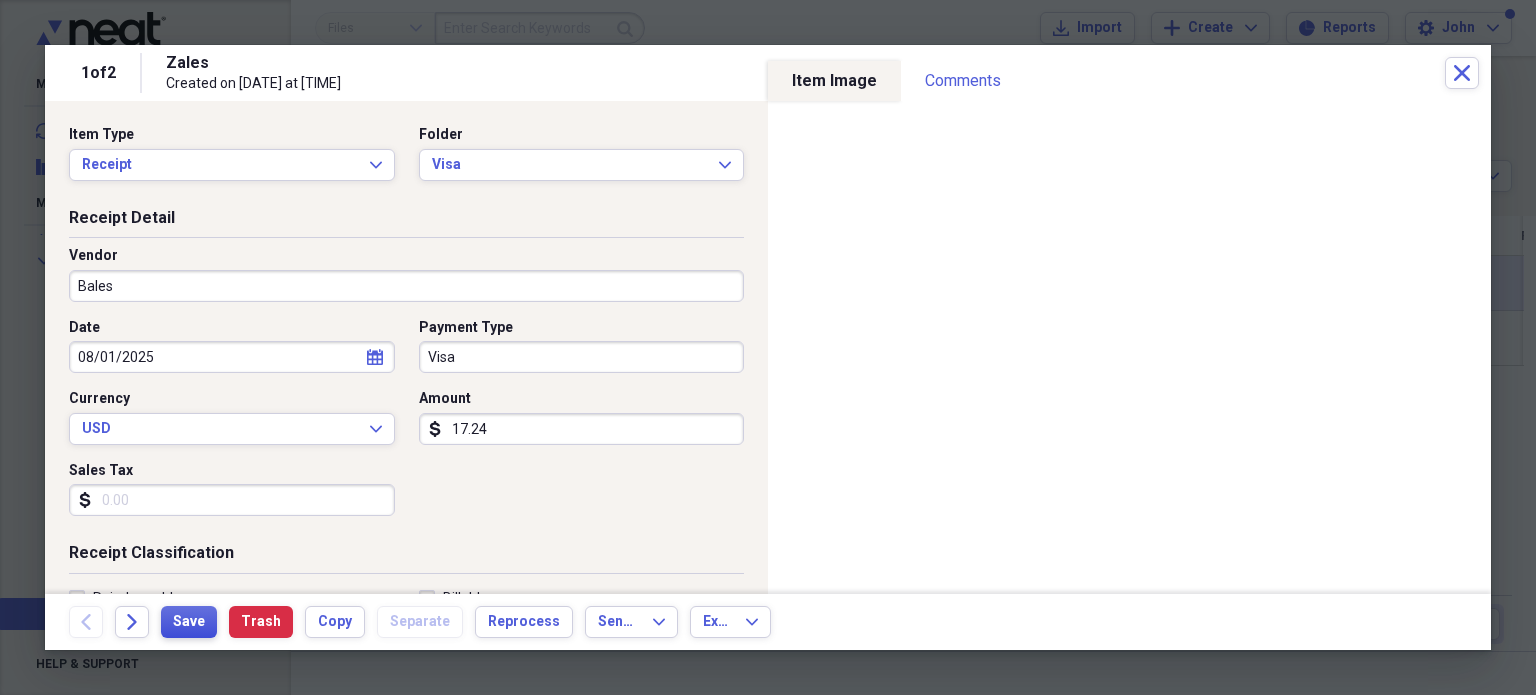 click on "Save" at bounding box center (189, 622) 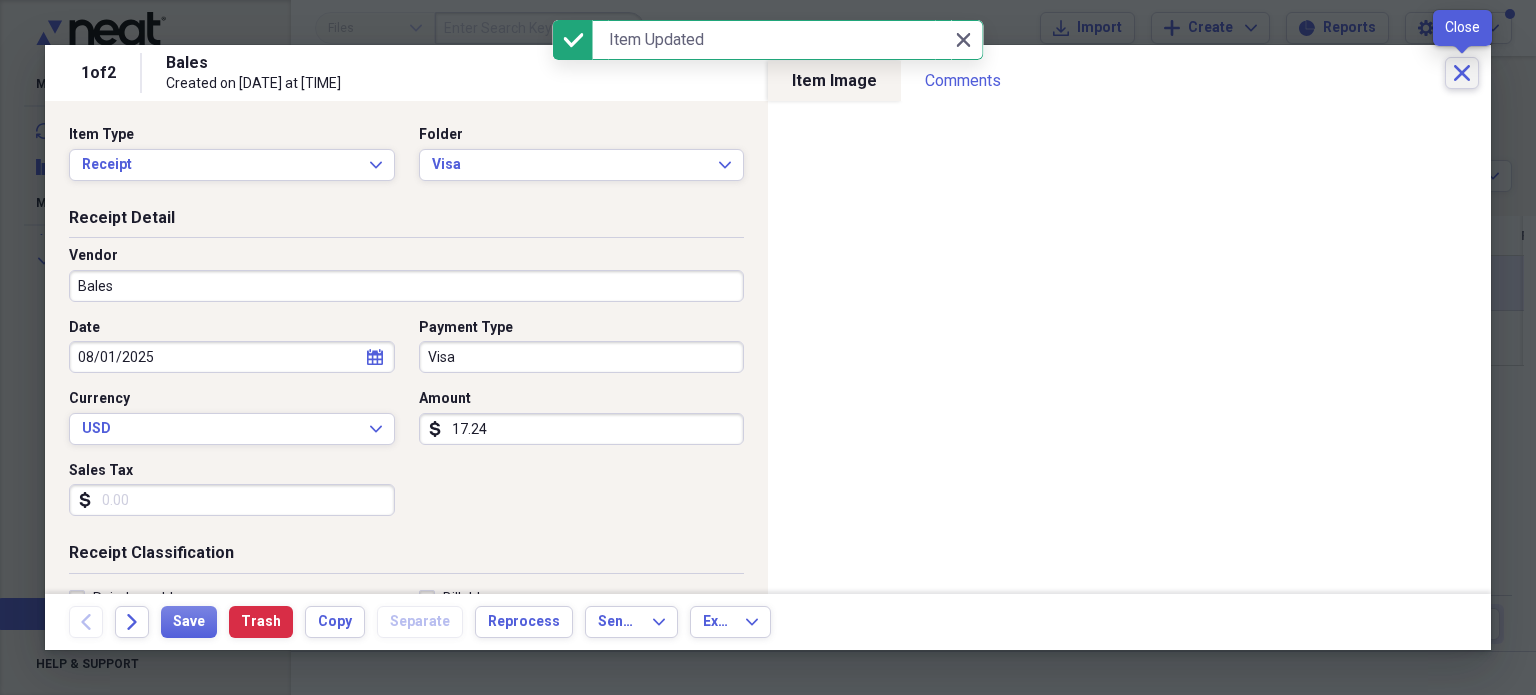 click on "Close" 